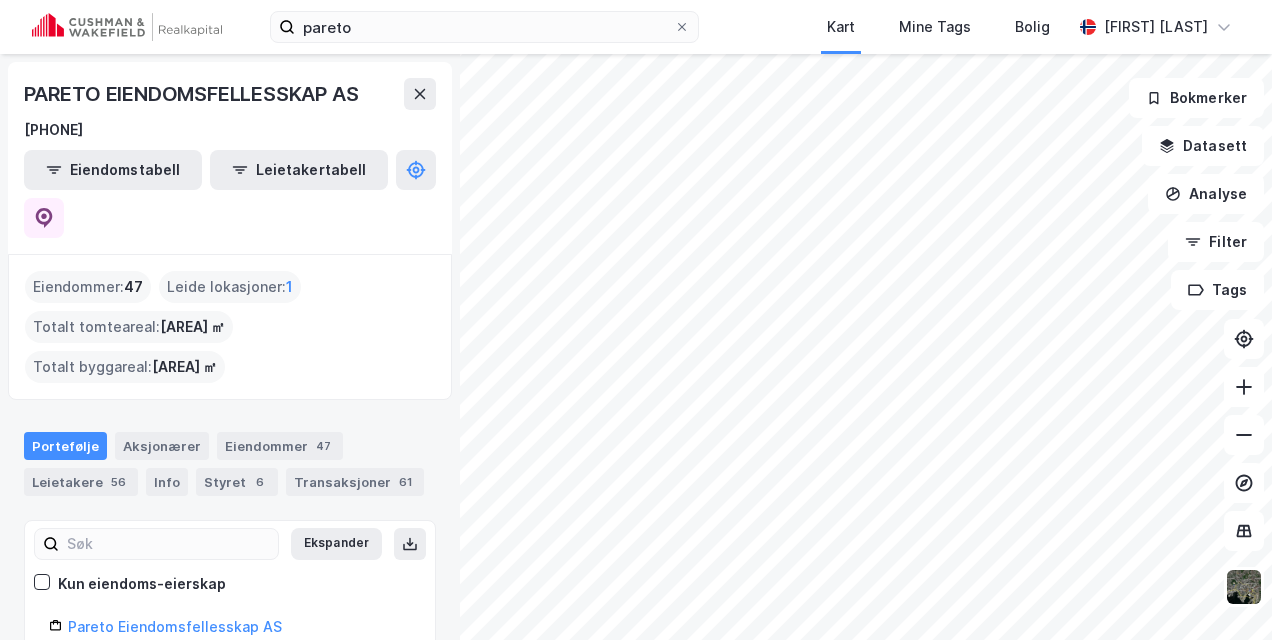 scroll, scrollTop: 0, scrollLeft: 0, axis: both 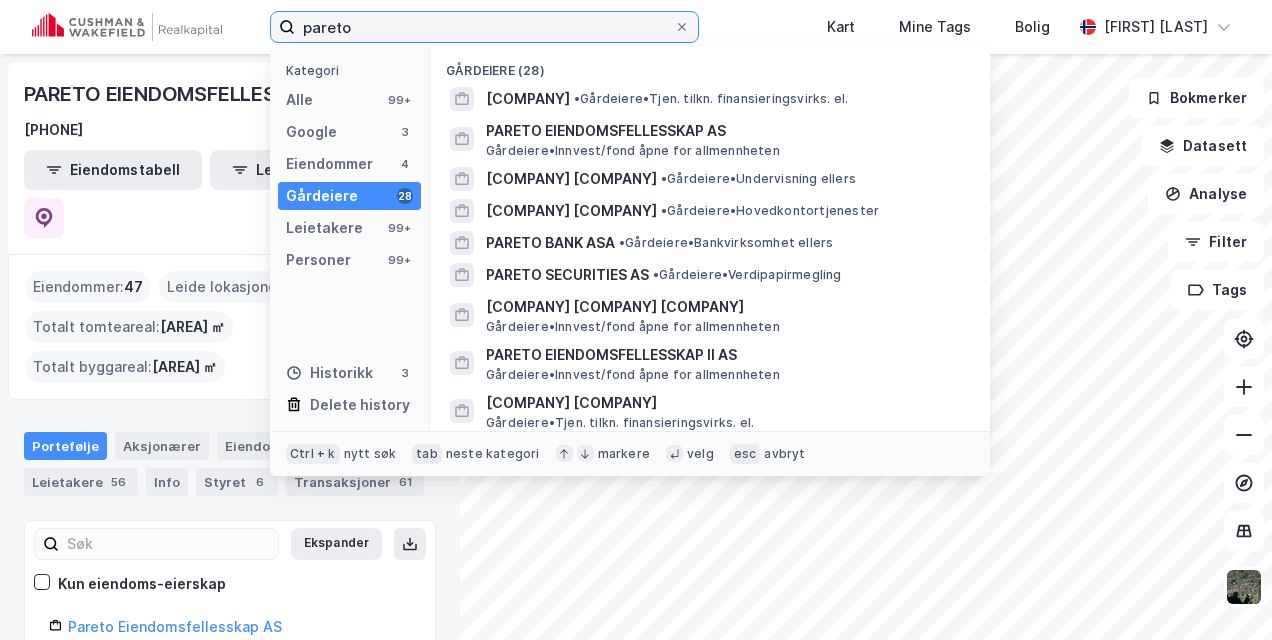 drag, startPoint x: 470, startPoint y: 16, endPoint x: 138, endPoint y: 37, distance: 332.66348 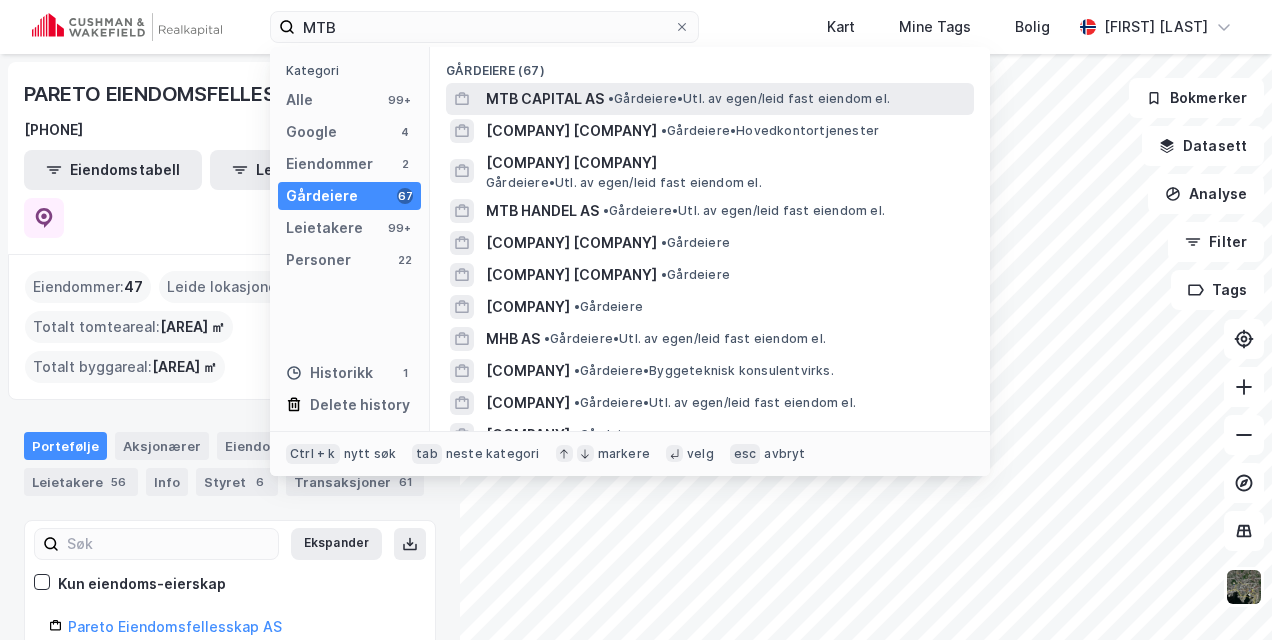 click on "MTB CAPITAL AS" at bounding box center (545, 99) 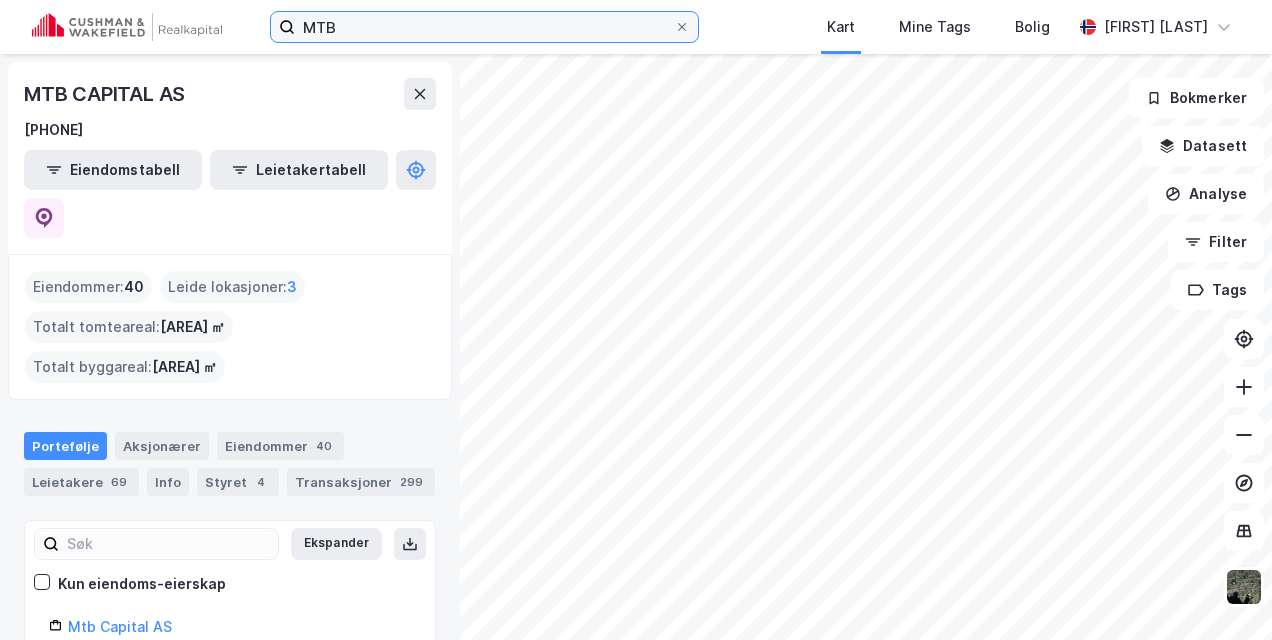 click on "MTB" at bounding box center [484, 27] 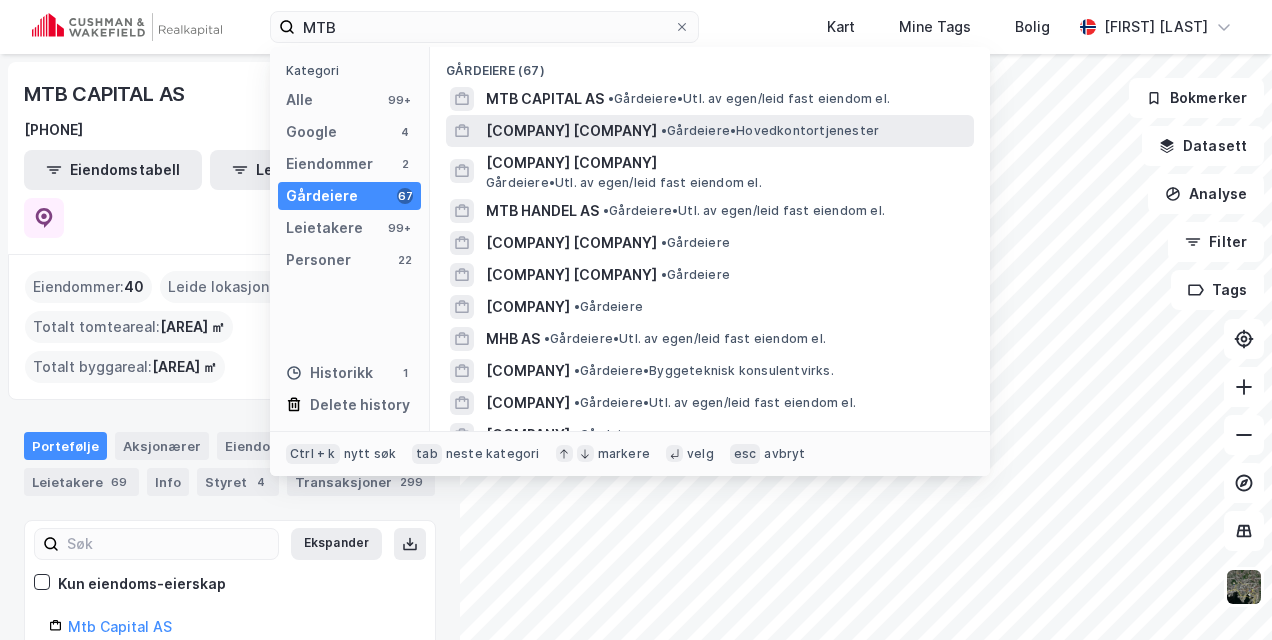 click on "[COMPANY] [COMPANY] [COMPANY]" at bounding box center (728, 131) 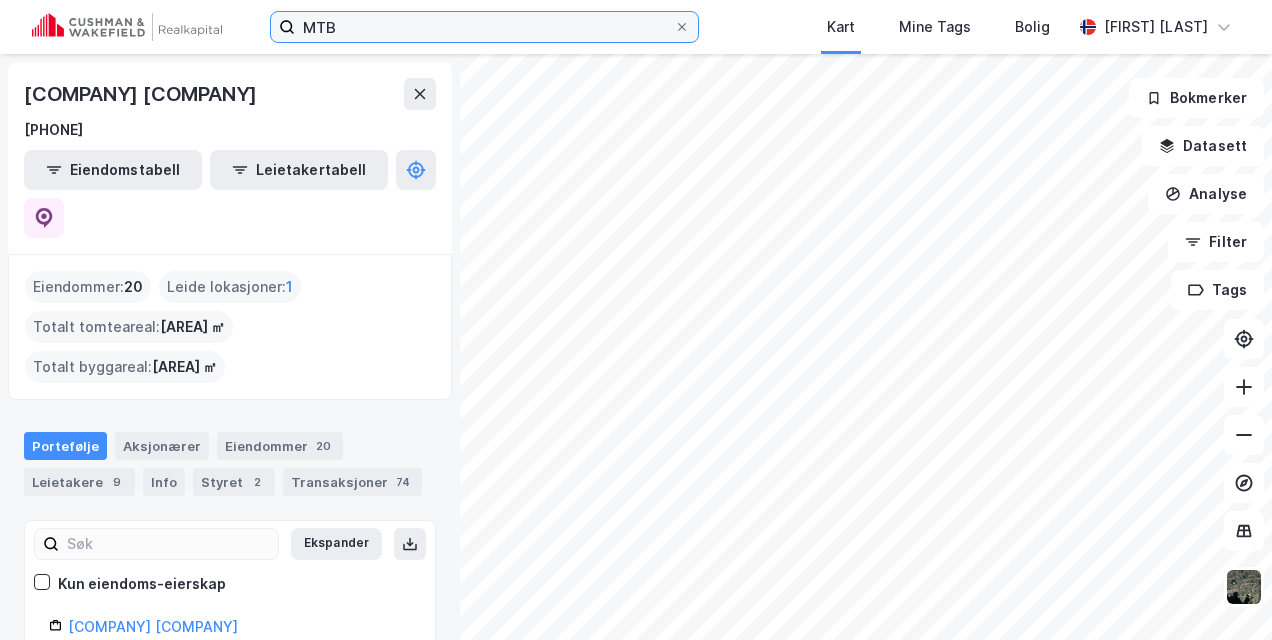 click on "MTB" at bounding box center [484, 27] 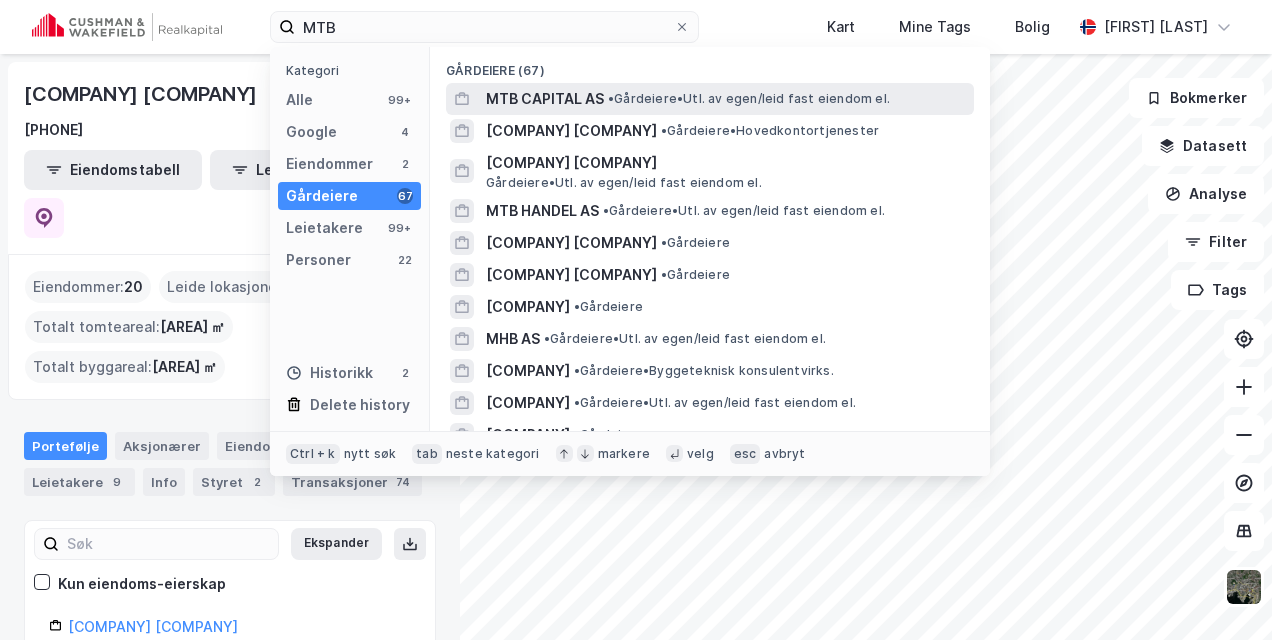 click on "MTB CAPITAL AS" at bounding box center [545, 99] 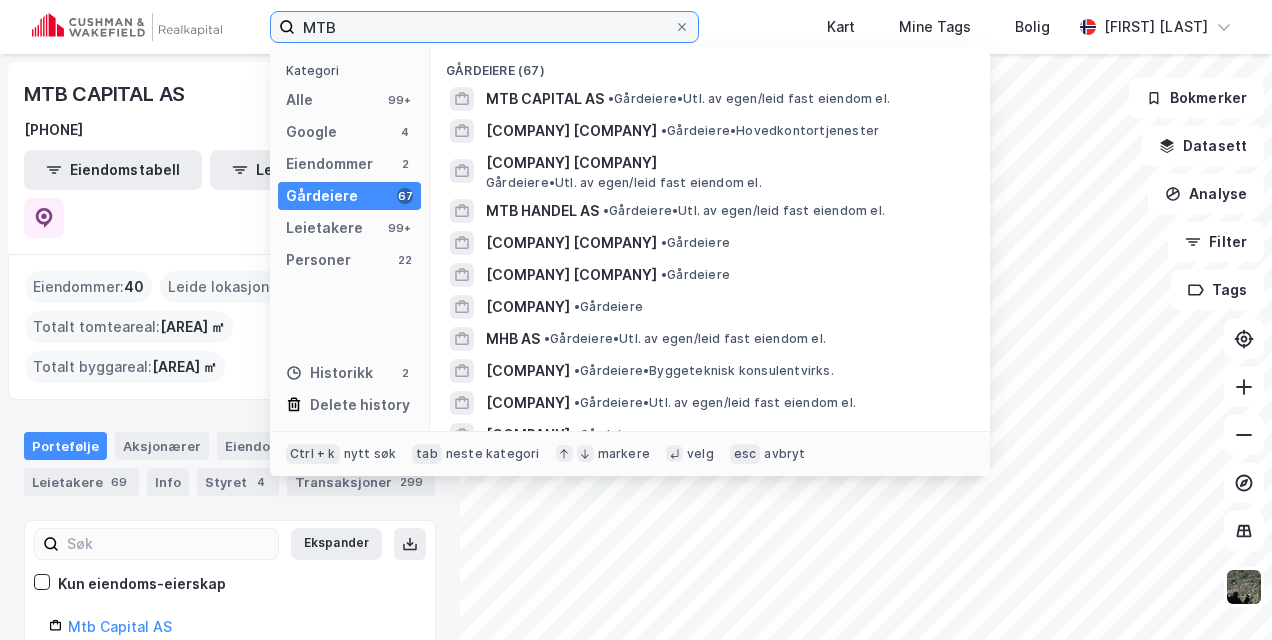drag, startPoint x: 406, startPoint y: 30, endPoint x: 218, endPoint y: 31, distance: 188.00266 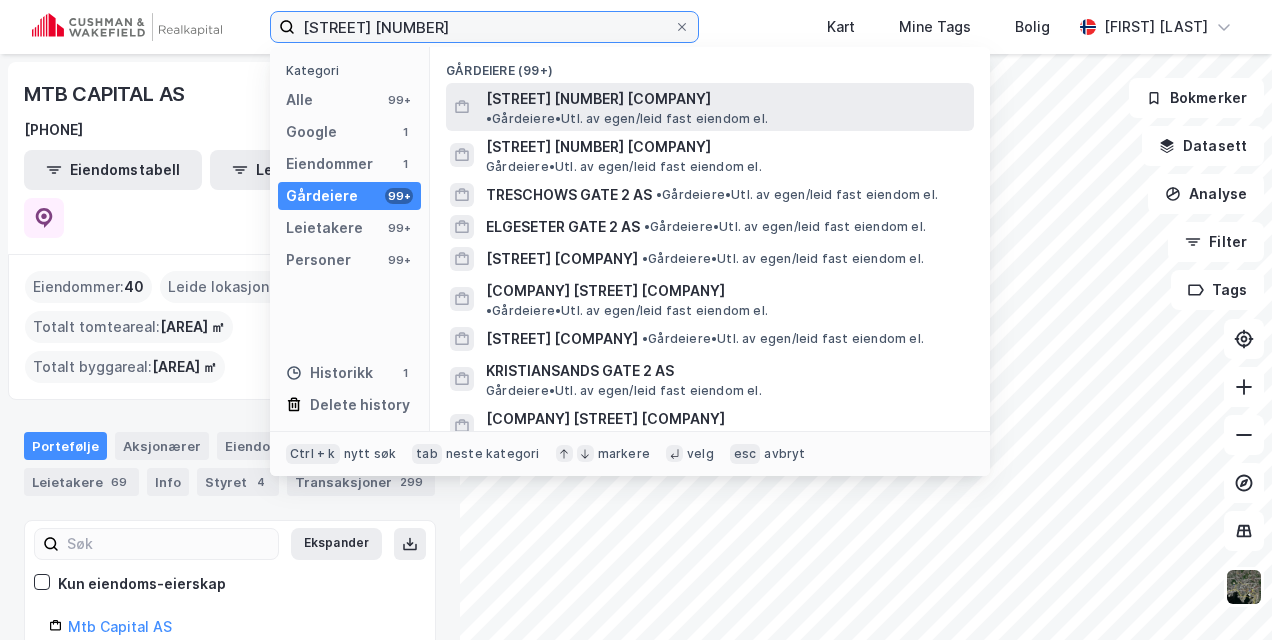 type on "[STREET] [NUMBER]" 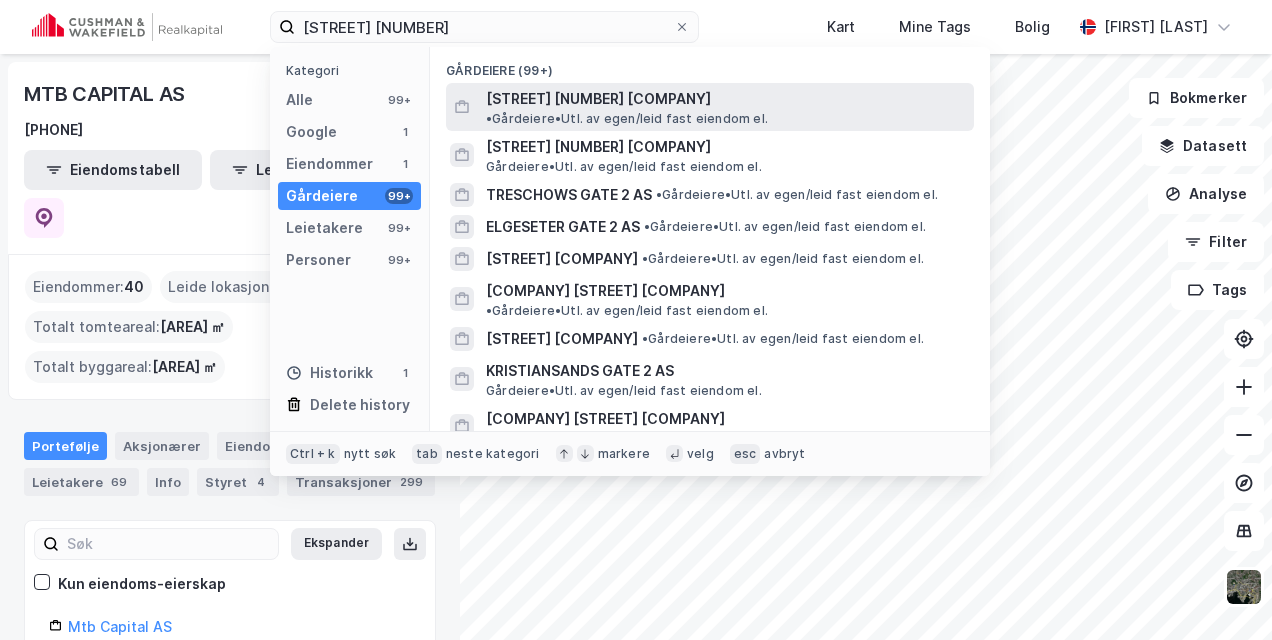 click on "[STREET] [NUMBER] [COMPANY]" at bounding box center [598, 99] 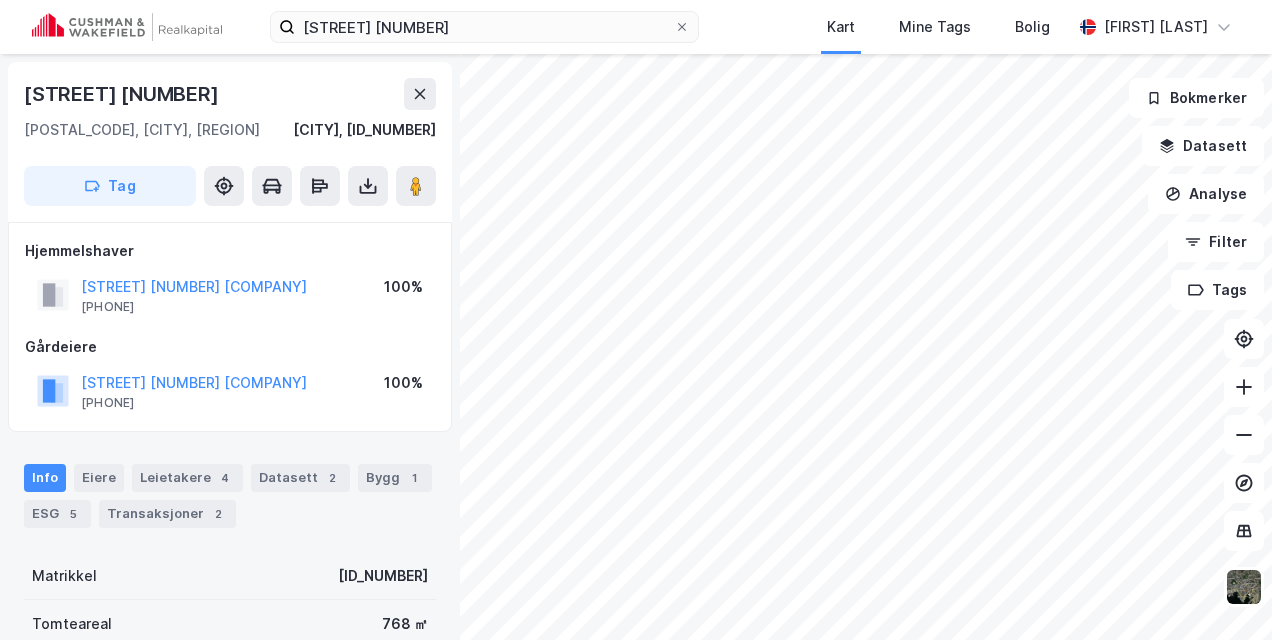 scroll, scrollTop: 182, scrollLeft: 0, axis: vertical 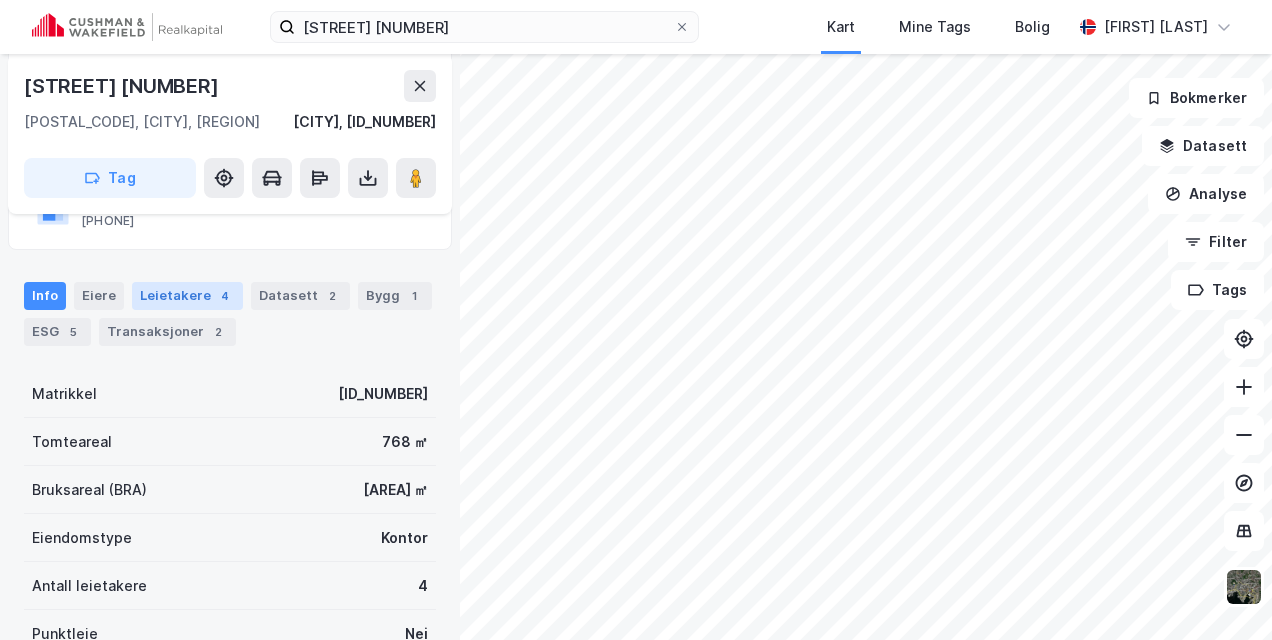 click on "Leietakere 4" at bounding box center [187, 296] 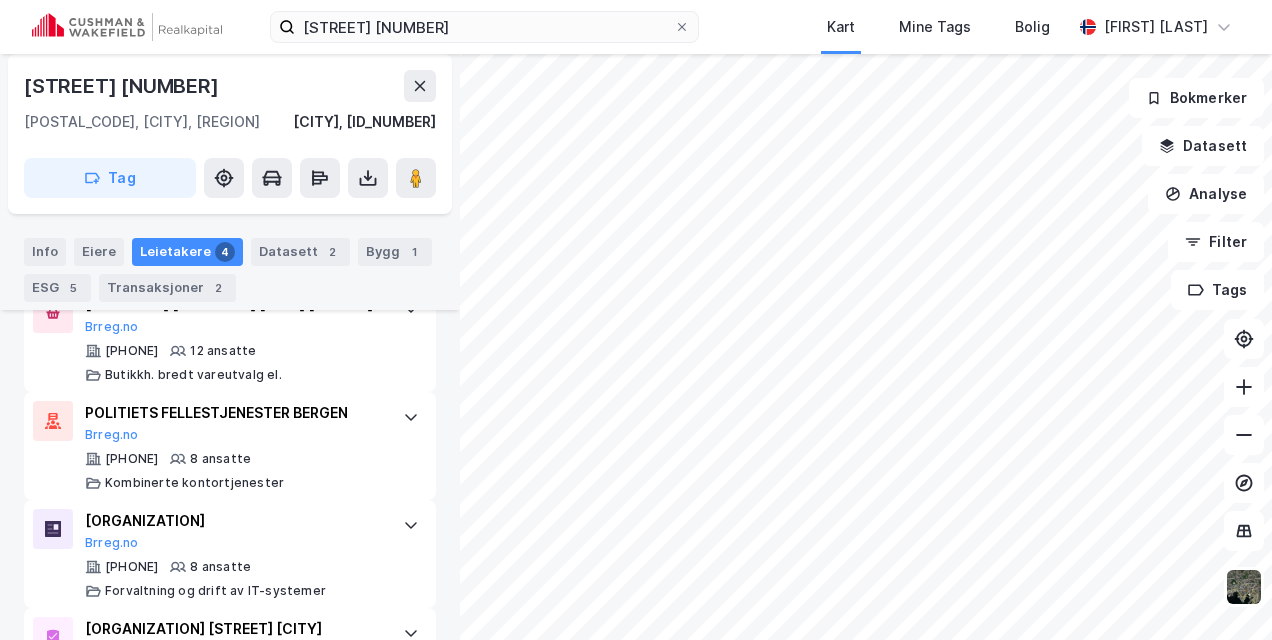 scroll, scrollTop: 560, scrollLeft: 0, axis: vertical 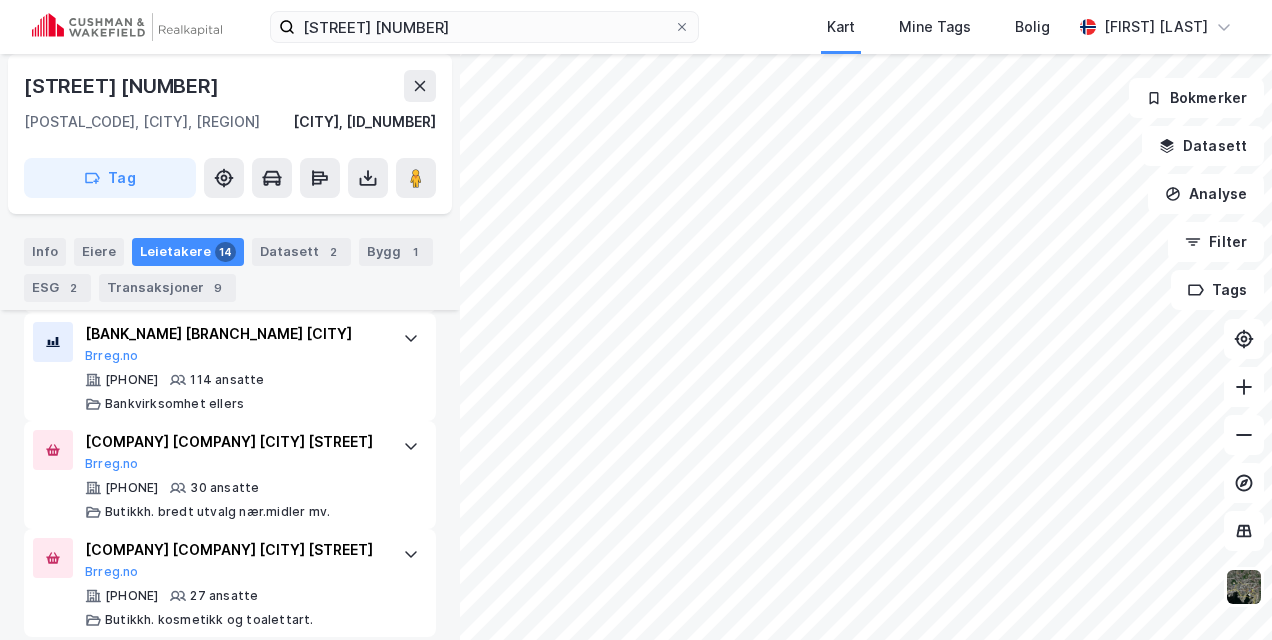 click on "[STREET] [NUMBER] [LOCATION] [NAME]" at bounding box center (636, 27) 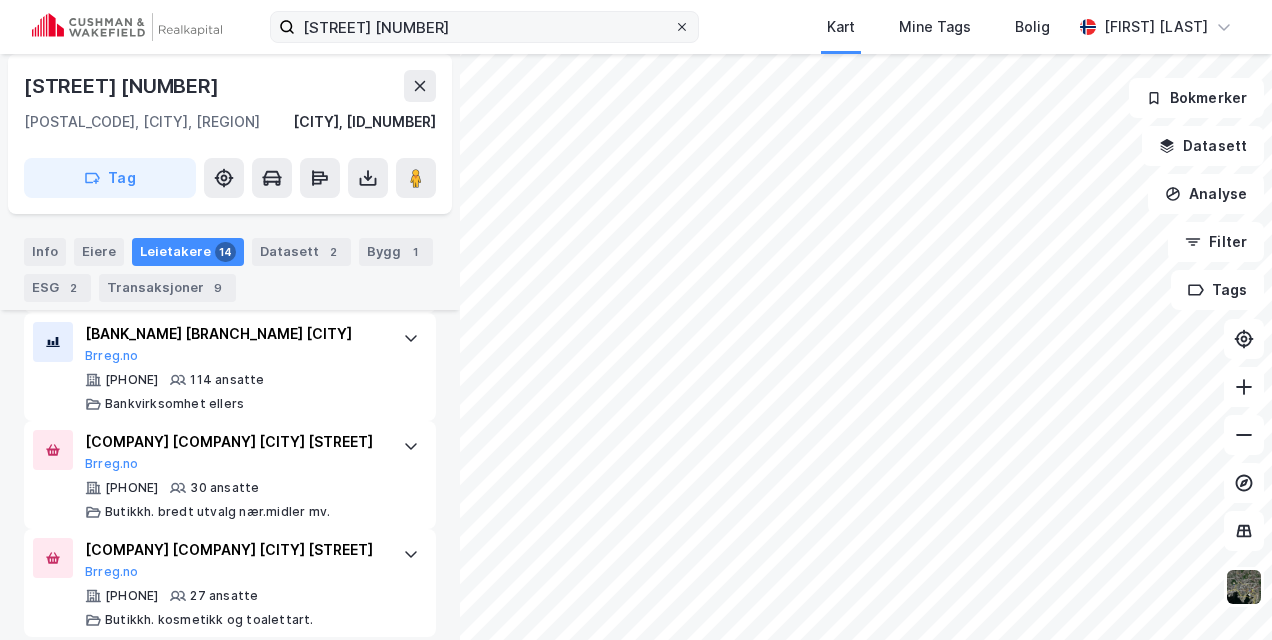 click 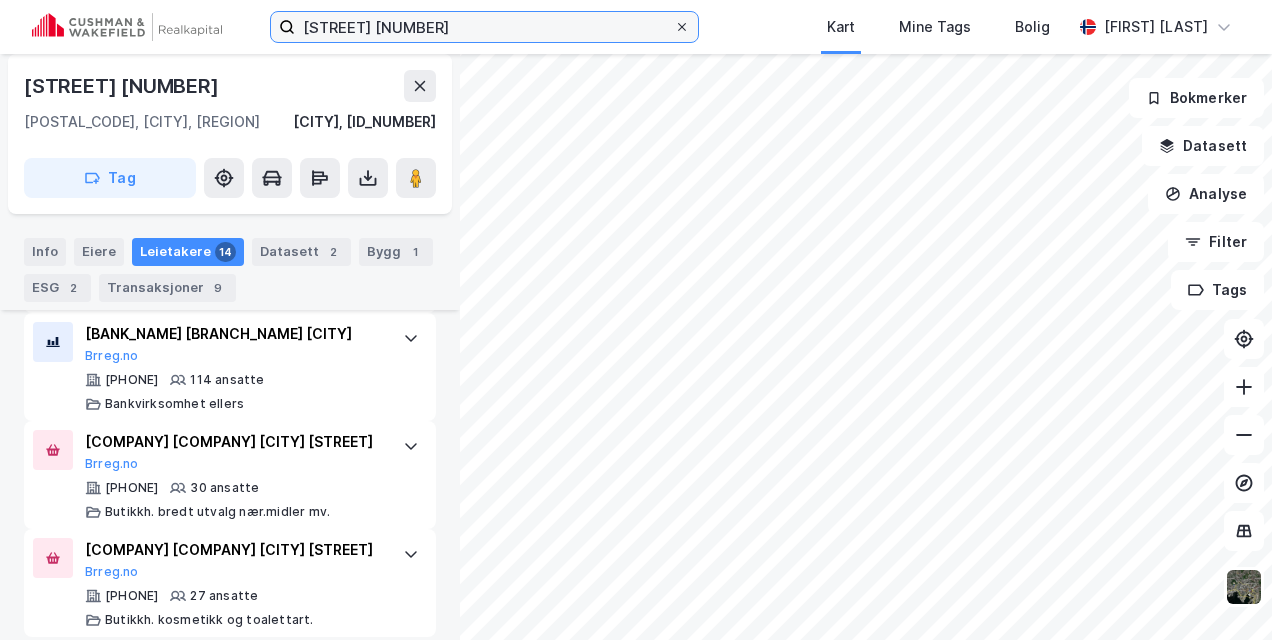 click on "[STREET] [NUMBER]" at bounding box center [484, 27] 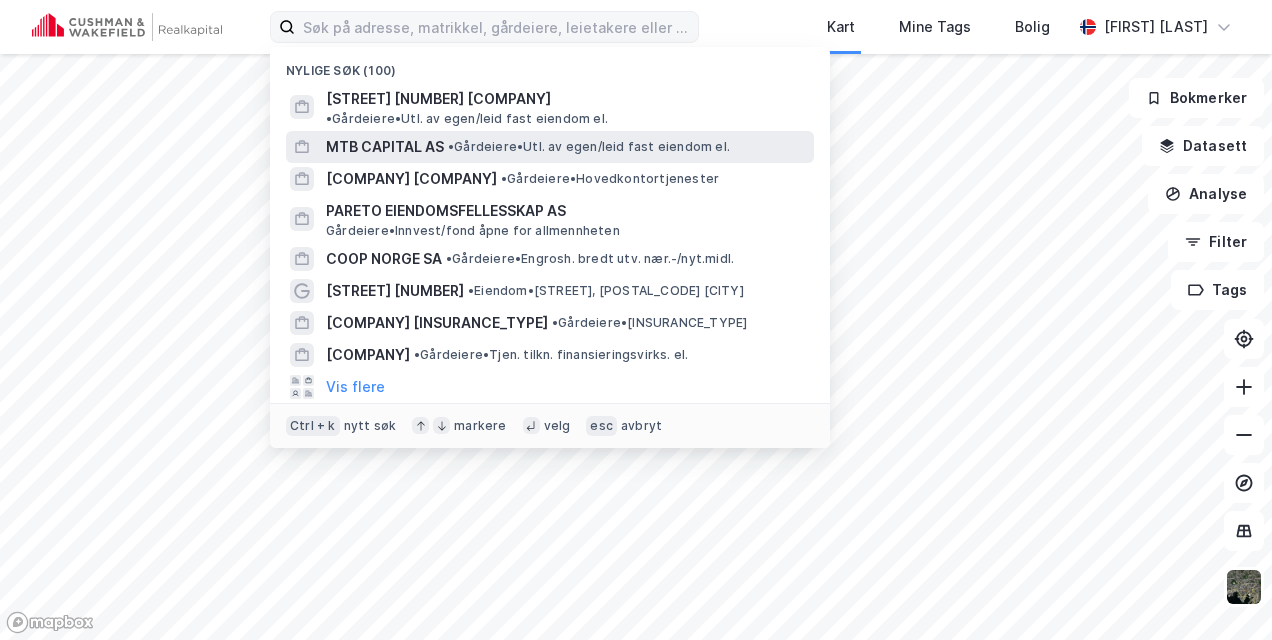 click on "MTB CAPITAL AS" at bounding box center [385, 147] 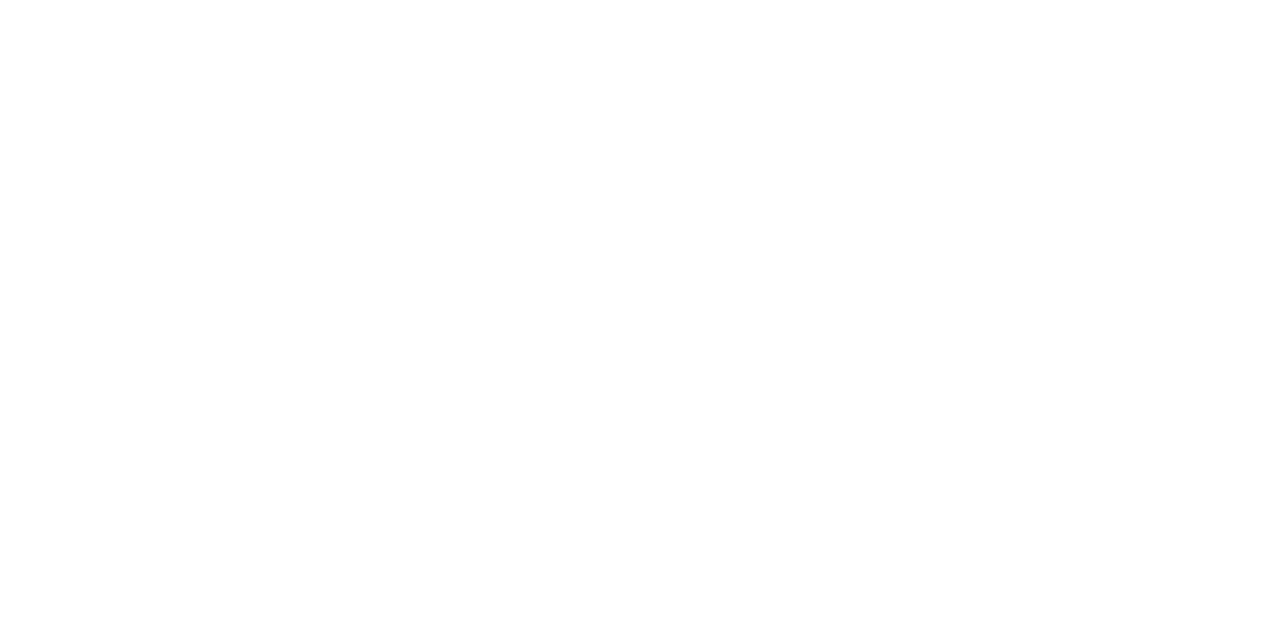 scroll, scrollTop: 0, scrollLeft: 0, axis: both 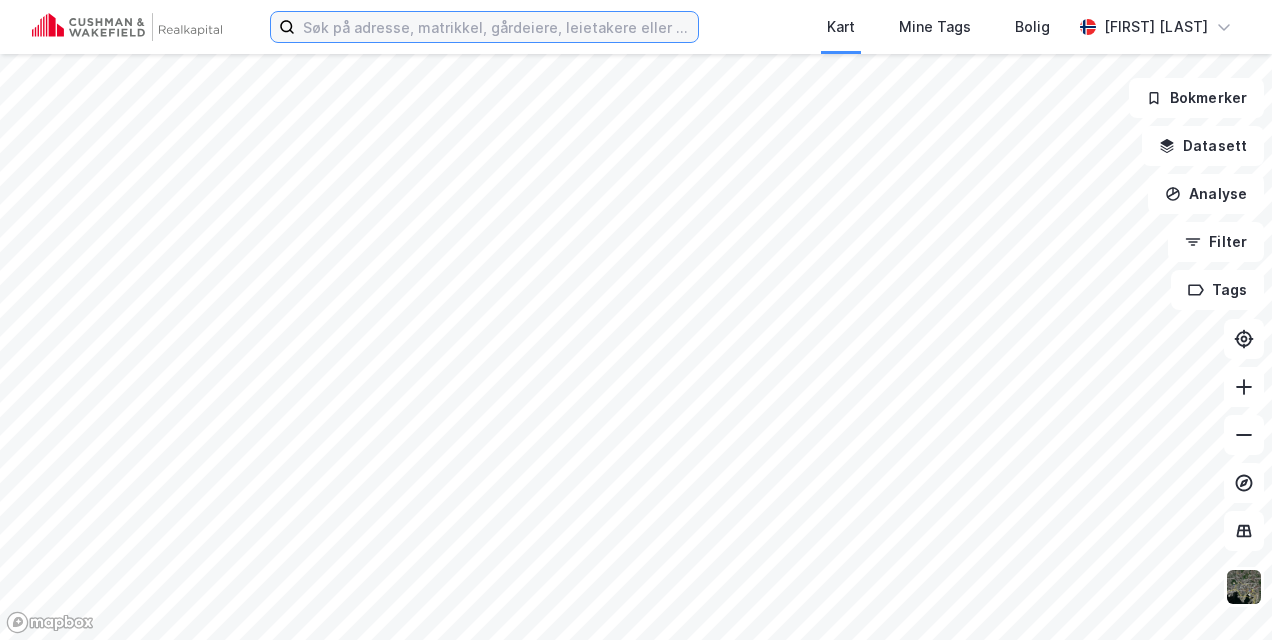 click at bounding box center (496, 27) 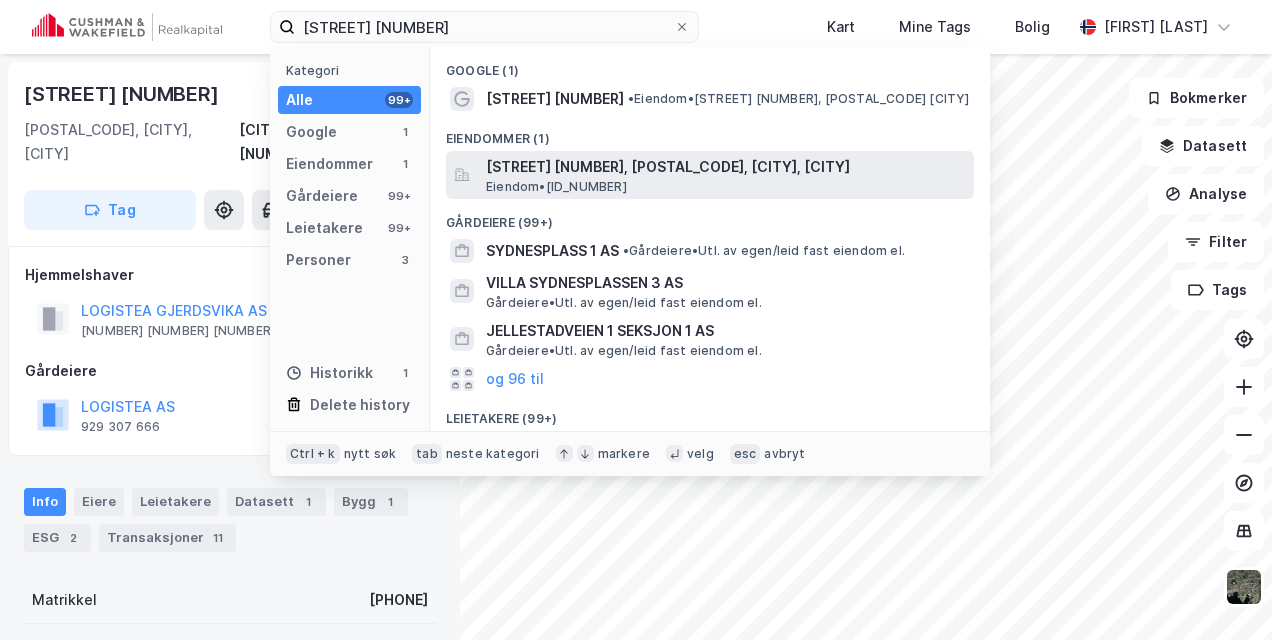 click on "[STREET] [NUMBER], [POSTAL_CODE], [CITY], [CITY]" at bounding box center [726, 167] 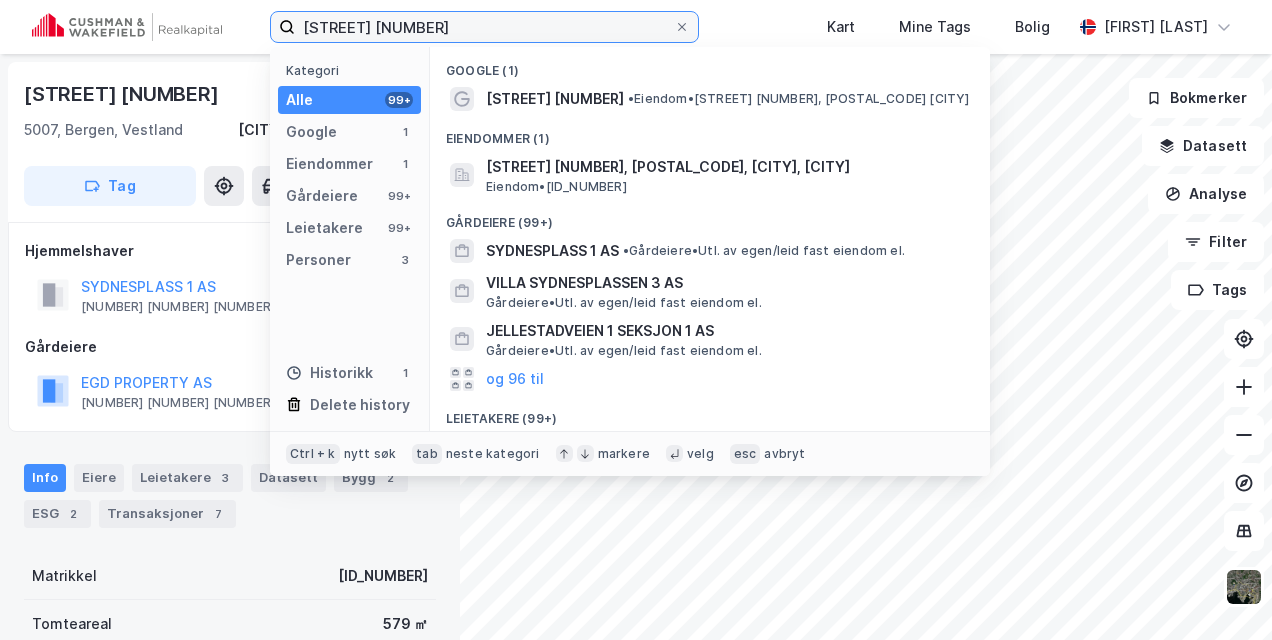 drag, startPoint x: 436, startPoint y: 26, endPoint x: 190, endPoint y: 6, distance: 246.81168 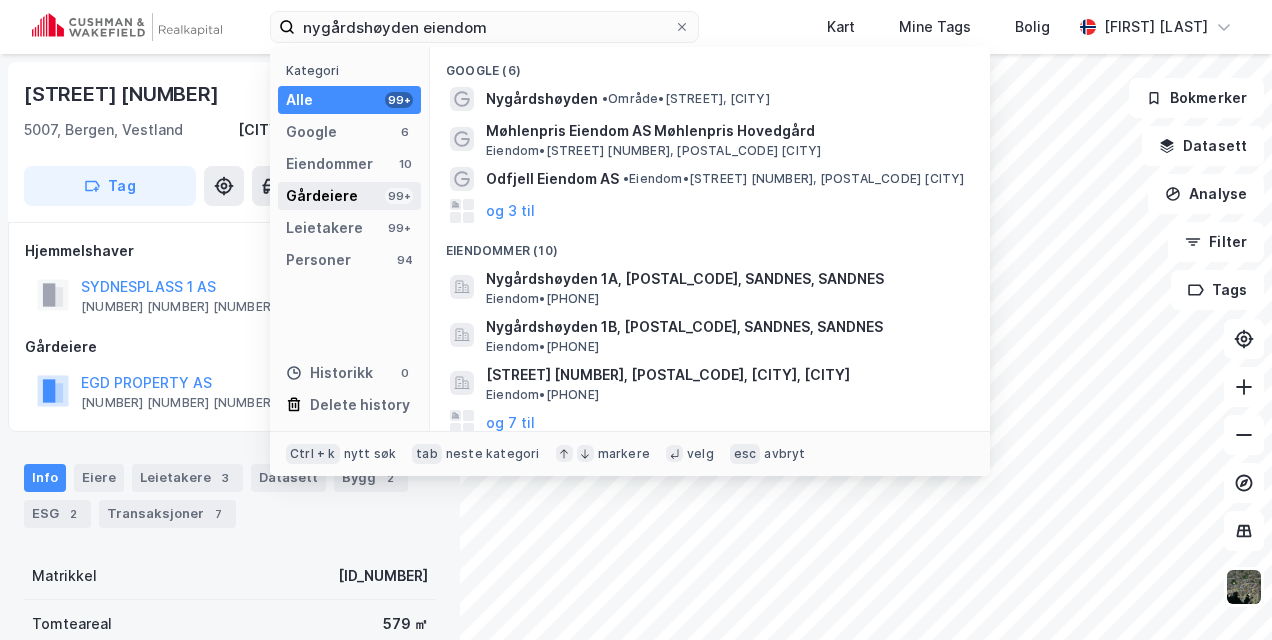 click on "Gårdeiere 99+" at bounding box center (349, 196) 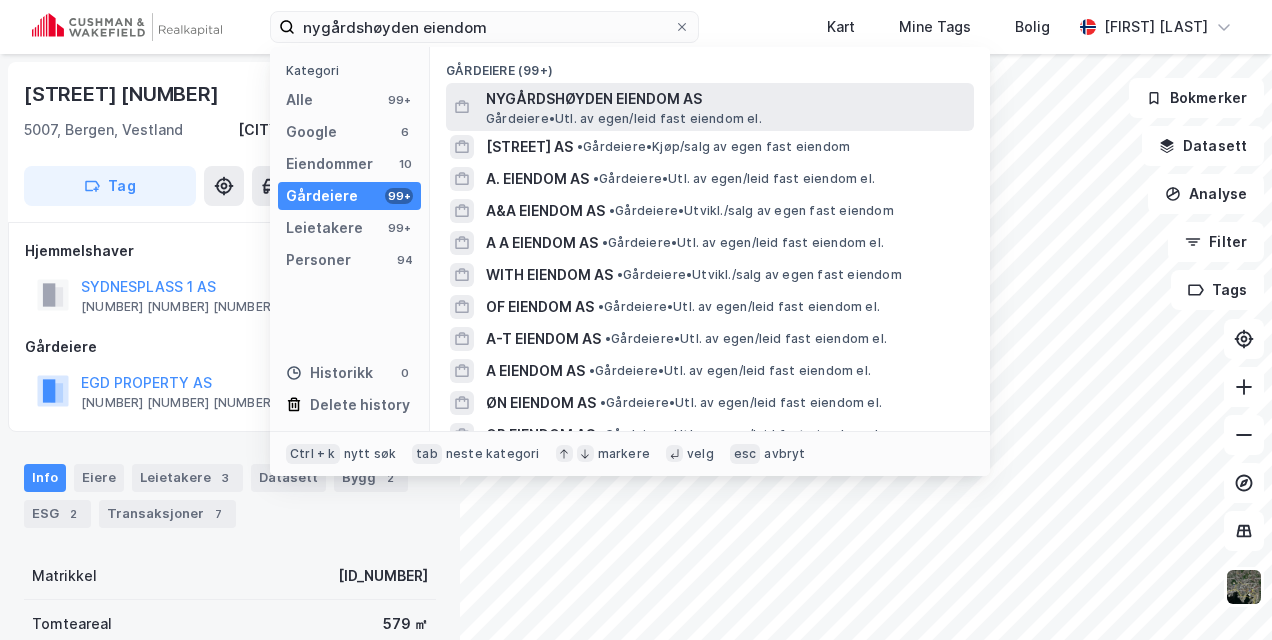 click on "Gårdeiere  •  Utl. av egen/leid fast eiendom el." at bounding box center [624, 119] 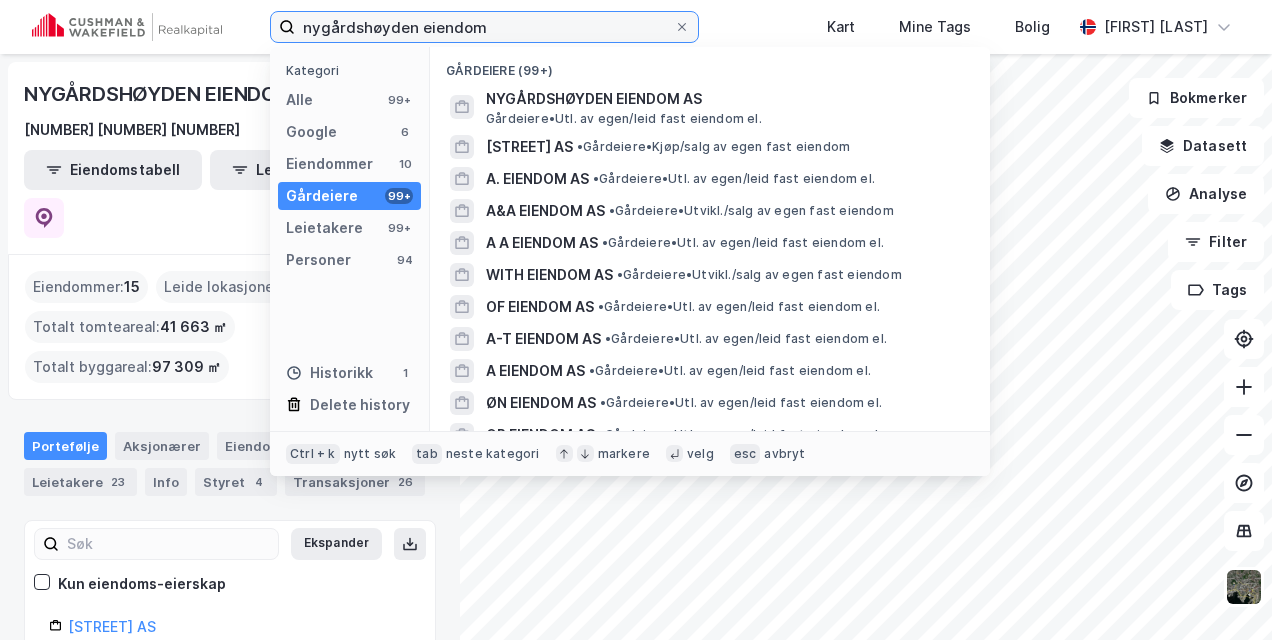 click on "nygårdshøyden eiendom" at bounding box center (484, 27) 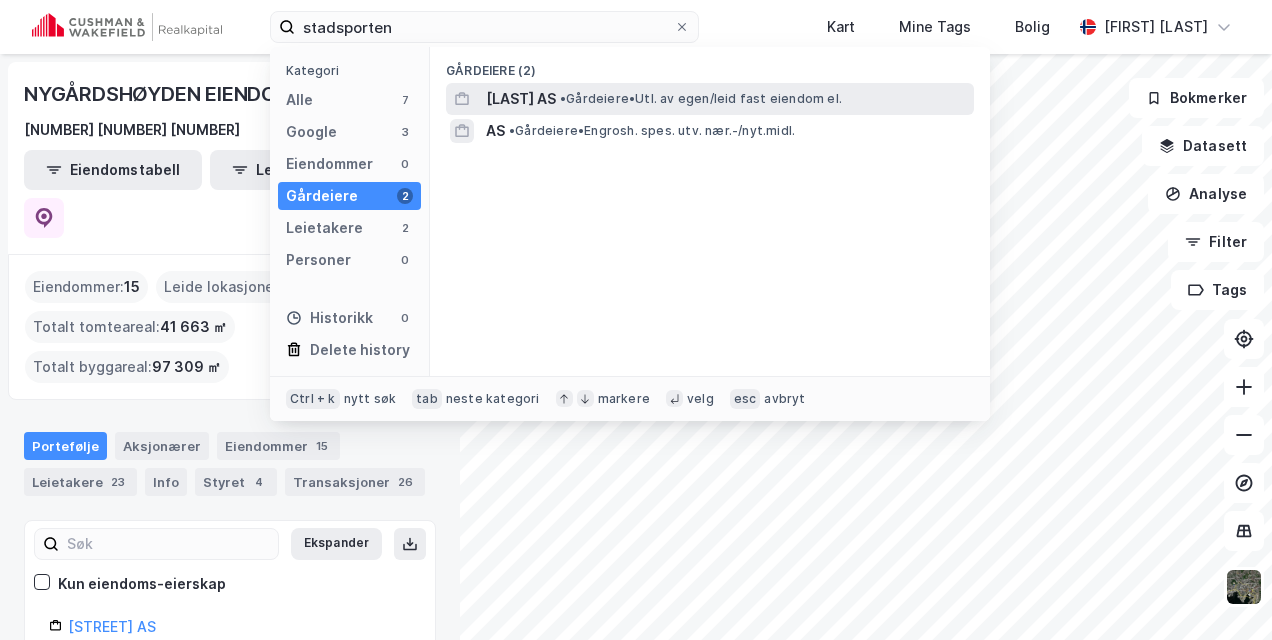 click on "[LAST] AS" at bounding box center [521, 99] 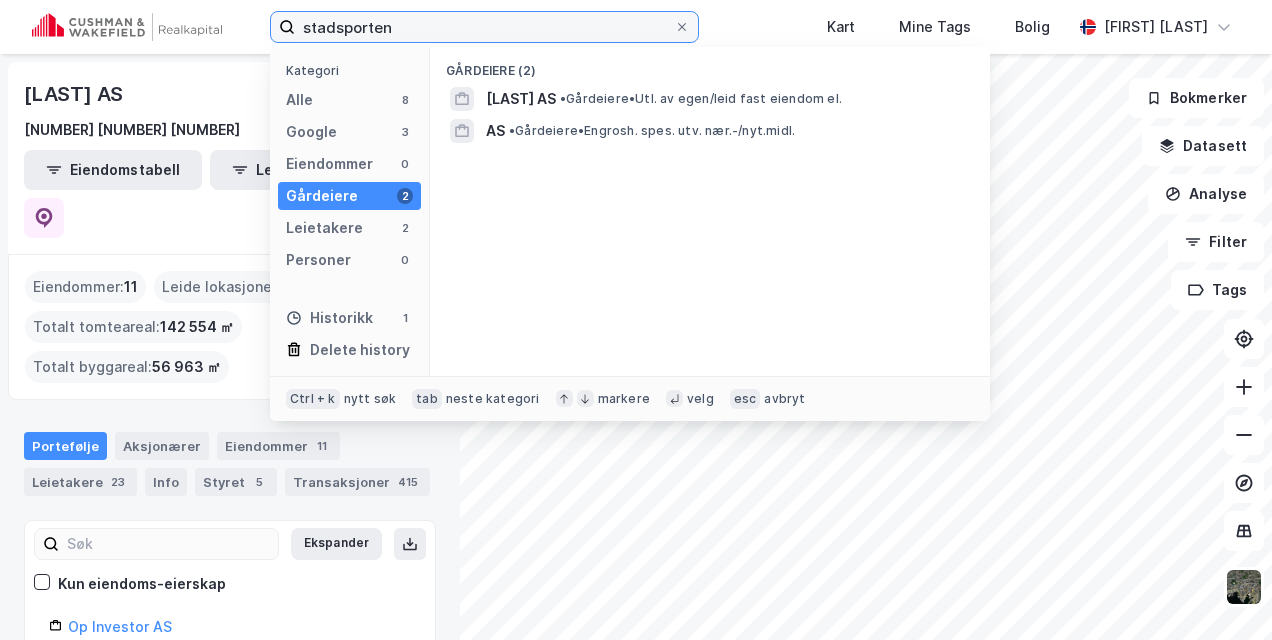 drag, startPoint x: 458, startPoint y: 38, endPoint x: 208, endPoint y: 48, distance: 250.19992 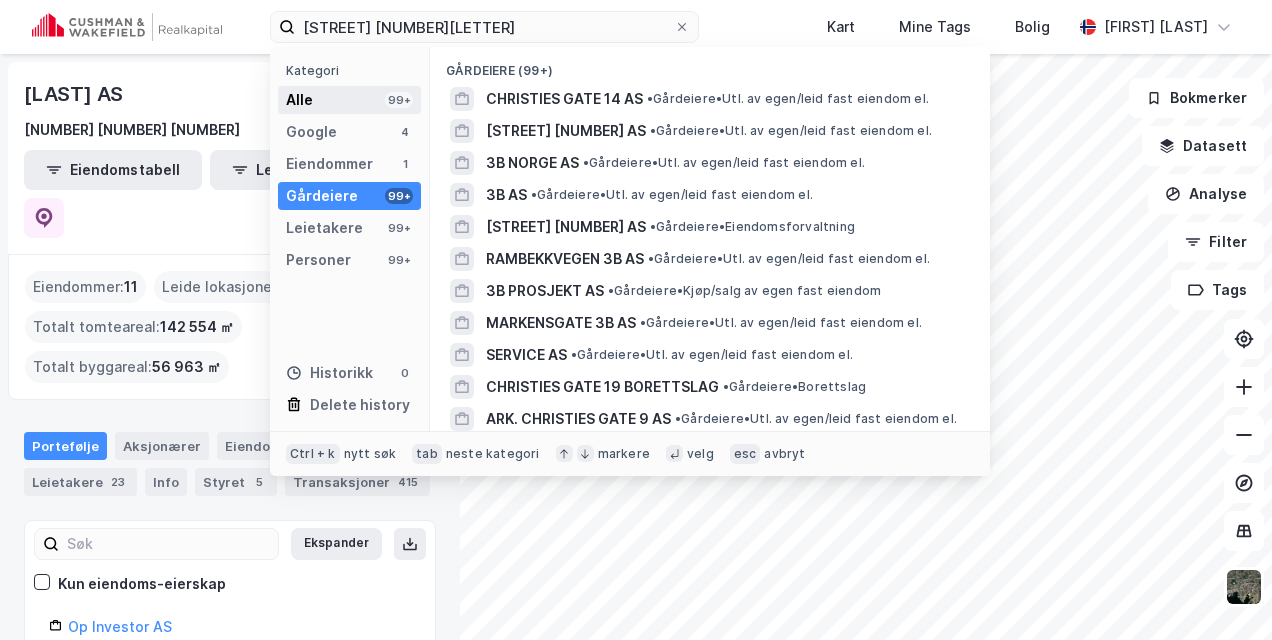 click on "99+" at bounding box center (399, 100) 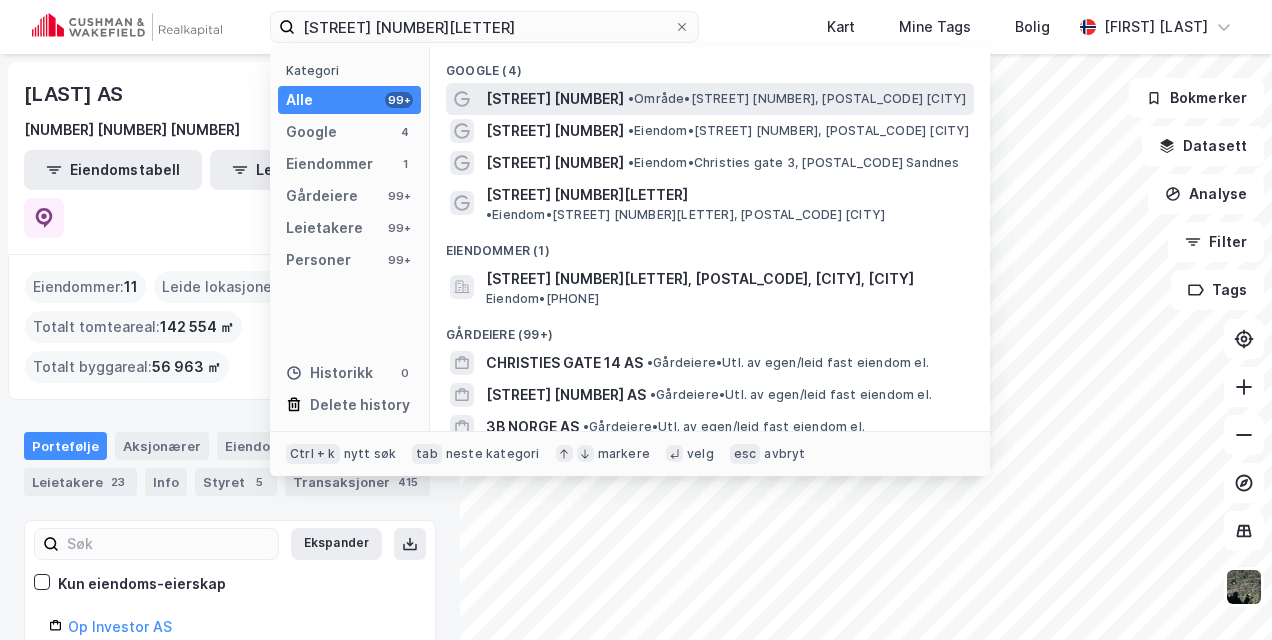 click on "[STREET] [NUMBER]" at bounding box center [555, 99] 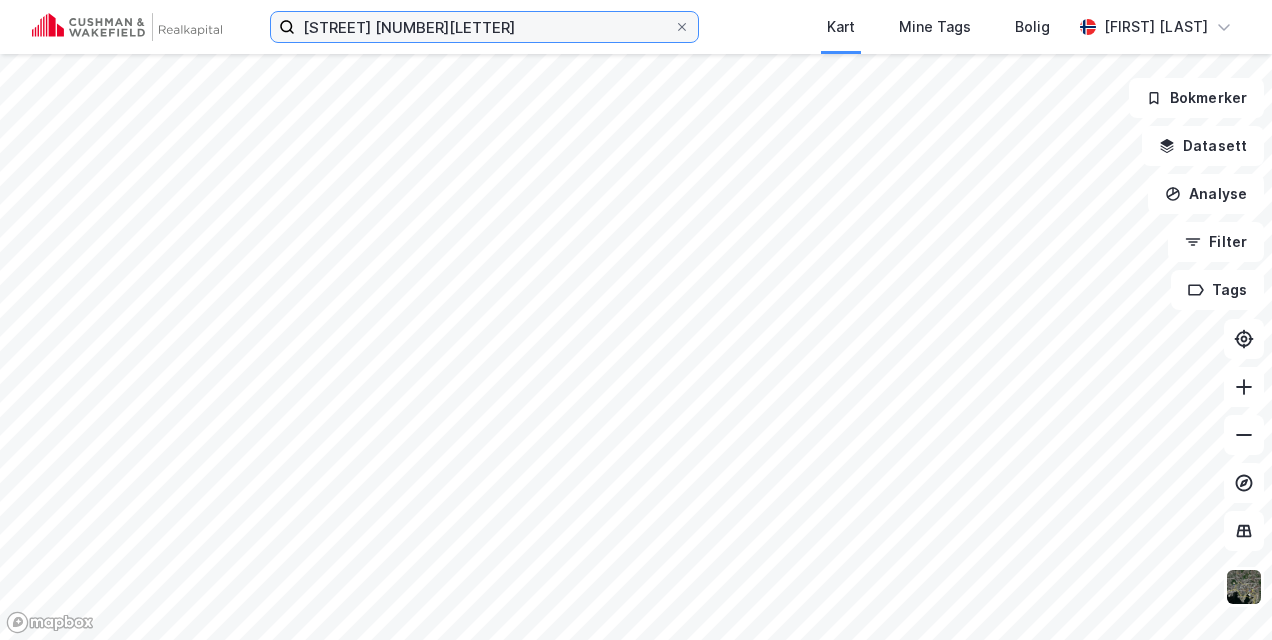 click on "[STREET] [NUMBER][LETTER]" at bounding box center [484, 27] 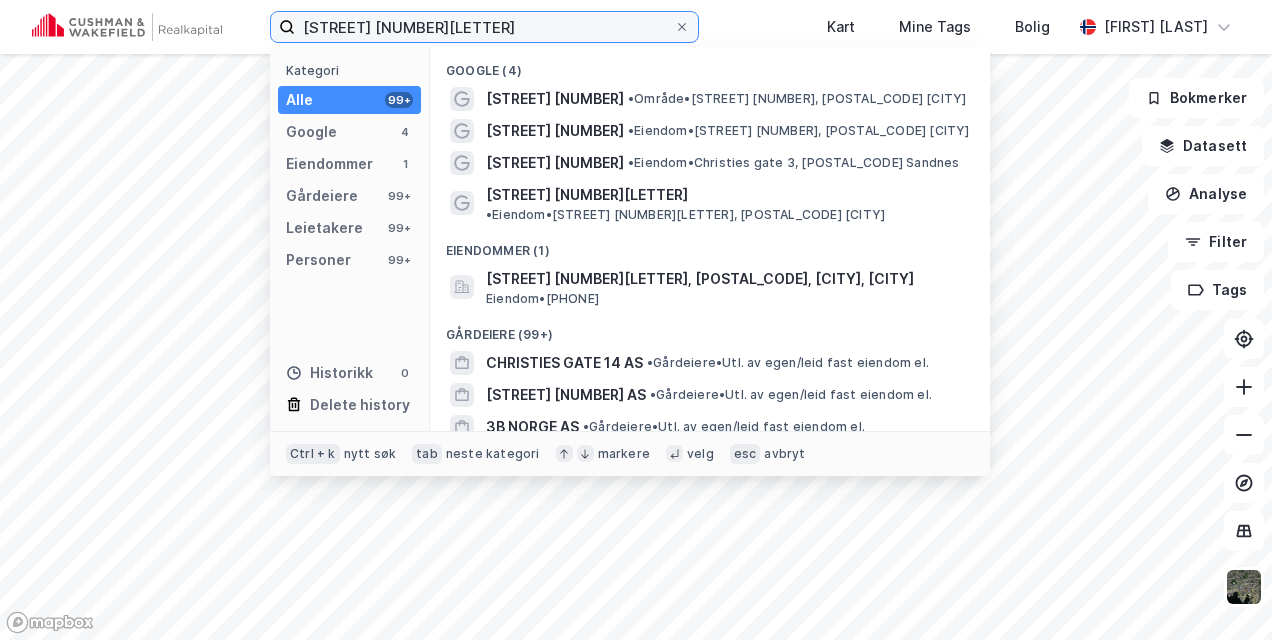 drag, startPoint x: 344, startPoint y: 32, endPoint x: 185, endPoint y: 32, distance: 159 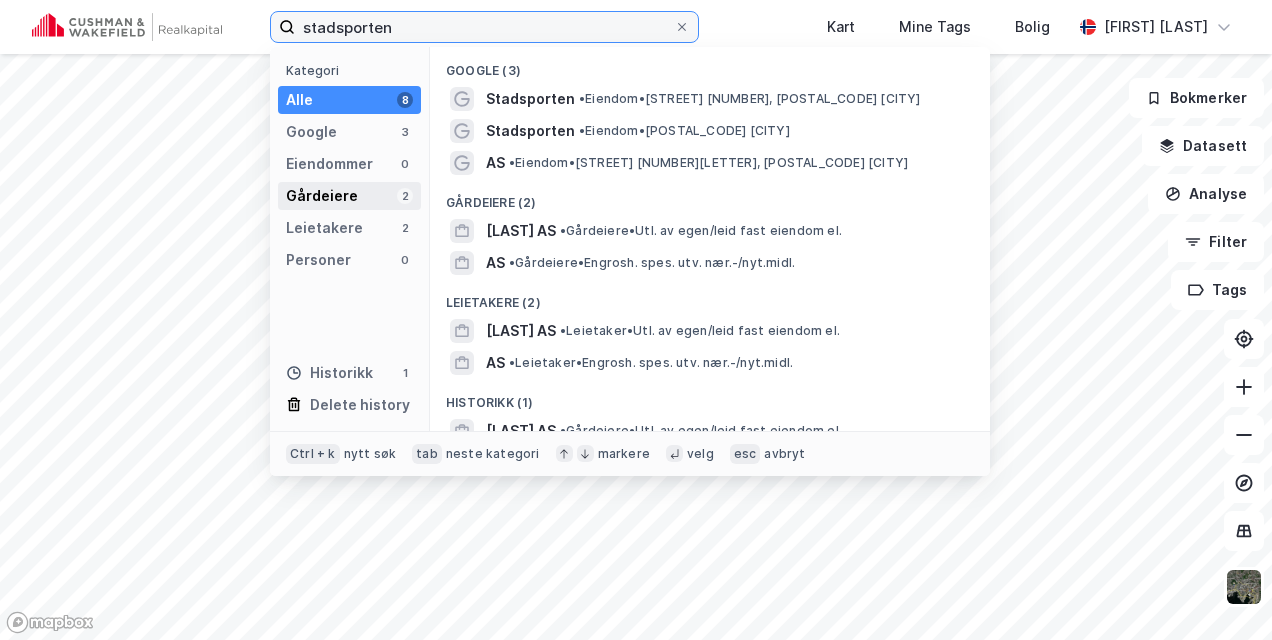 type on "stadsporten" 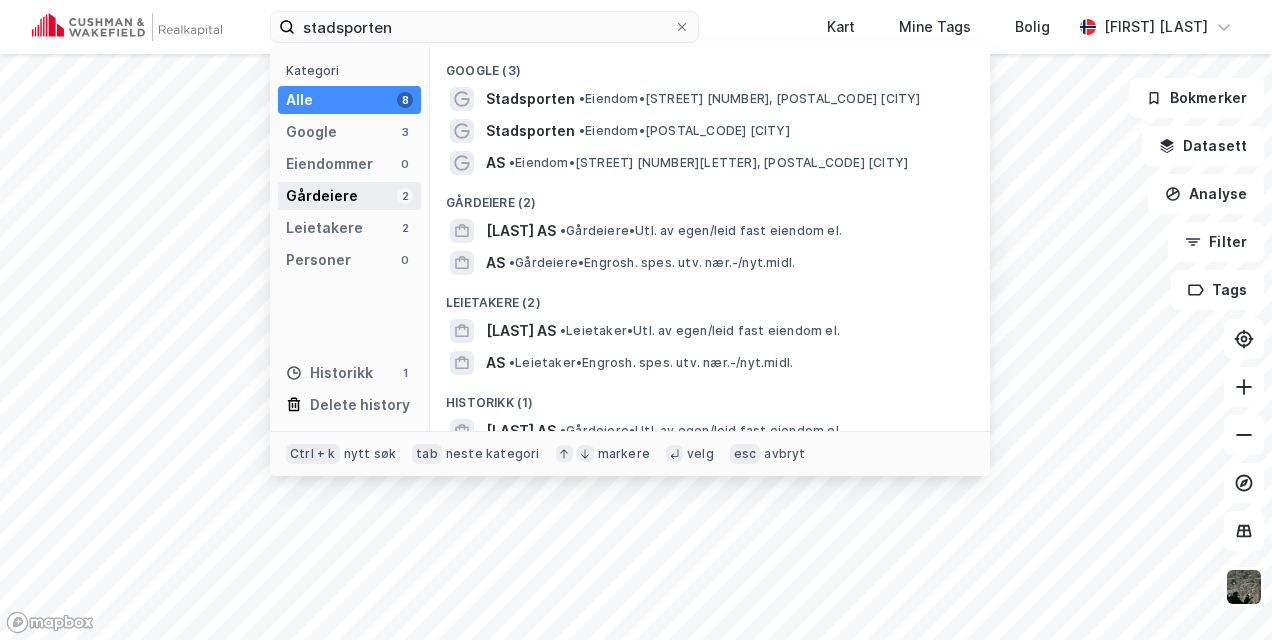click on "Gårdeiere" at bounding box center [322, 196] 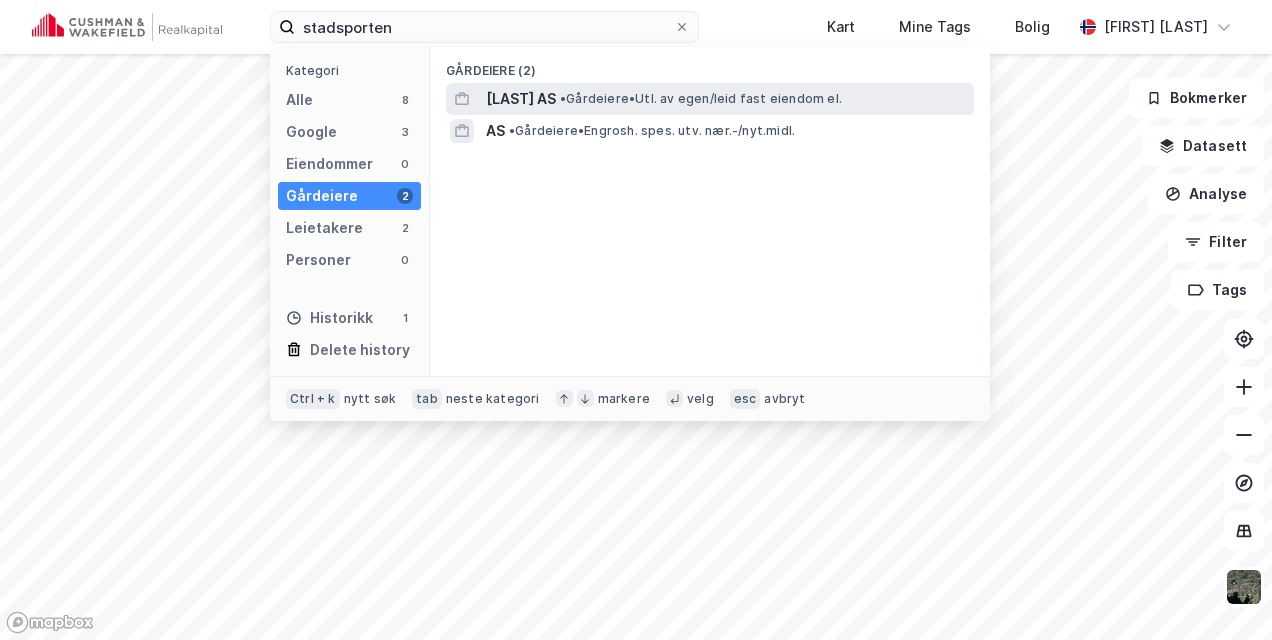 click on "[LAST] AS" at bounding box center (521, 99) 